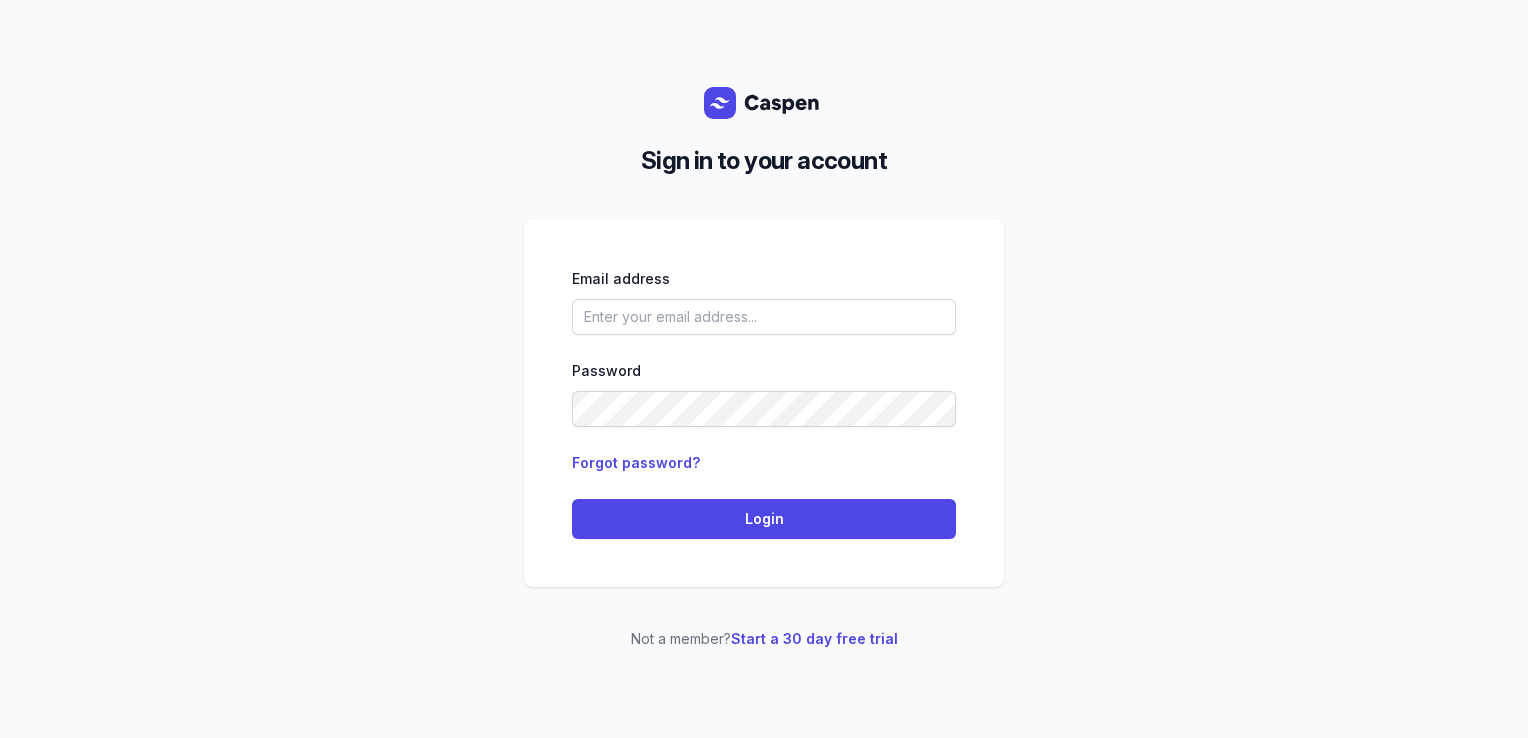 scroll, scrollTop: 0, scrollLeft: 0, axis: both 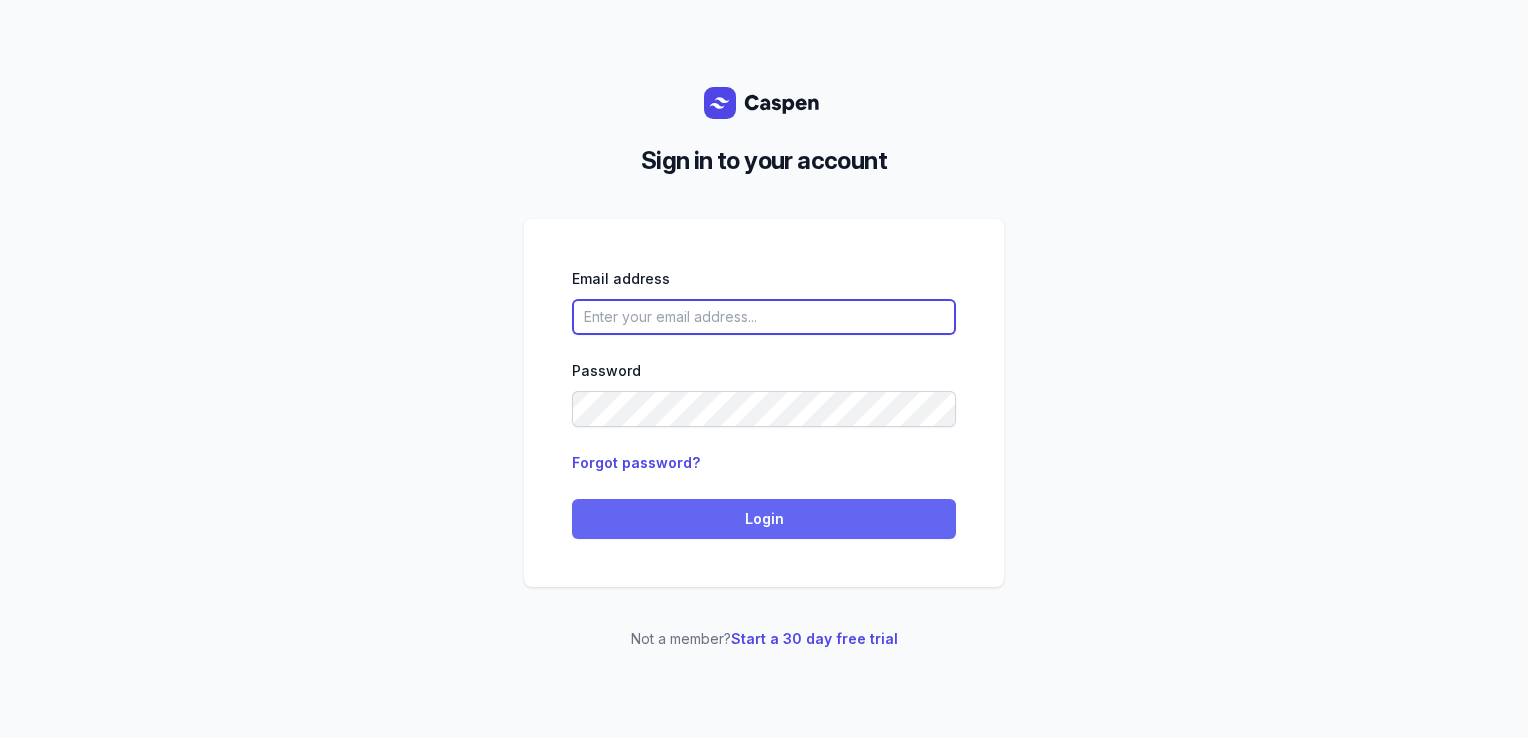type on "[EMAIL]" 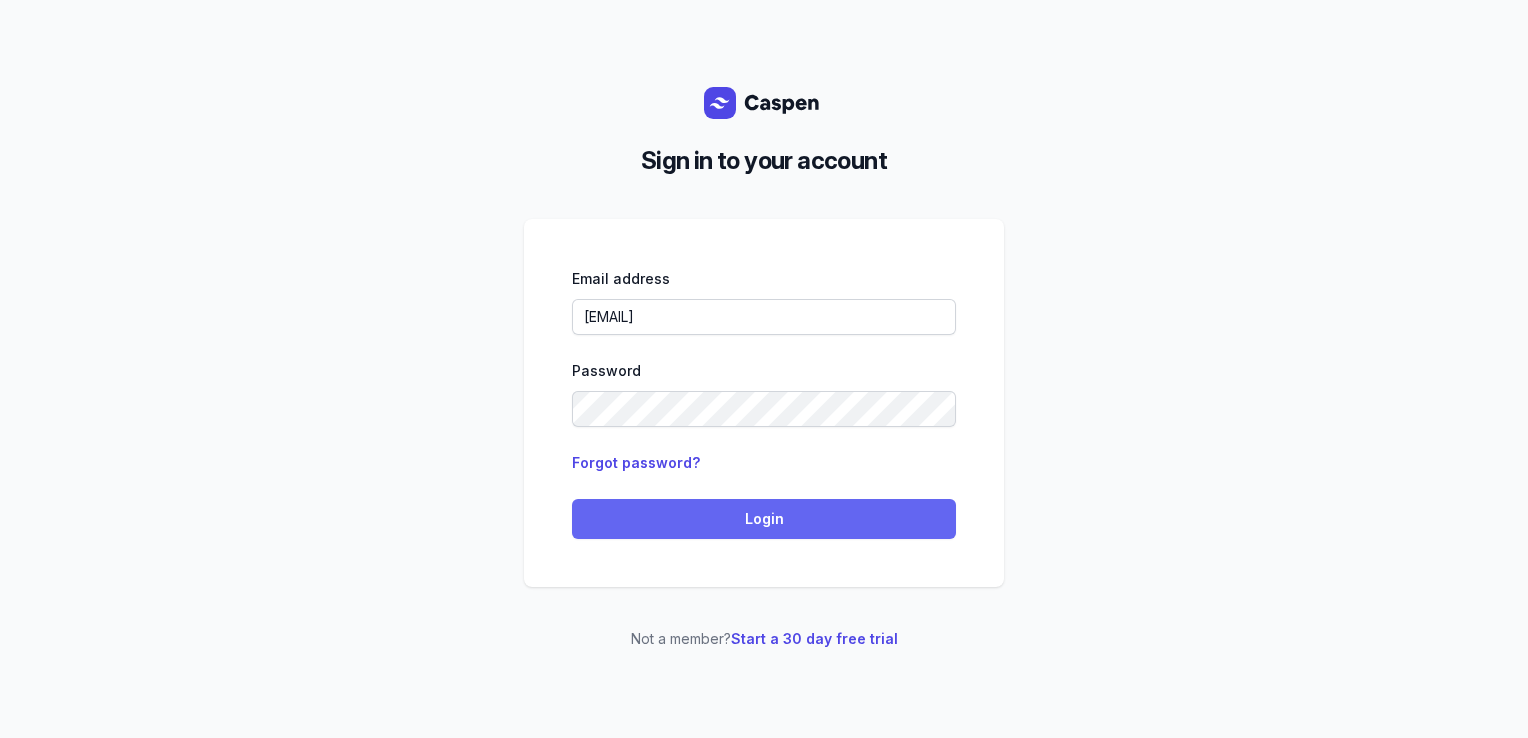 click on "Login" at bounding box center (764, 519) 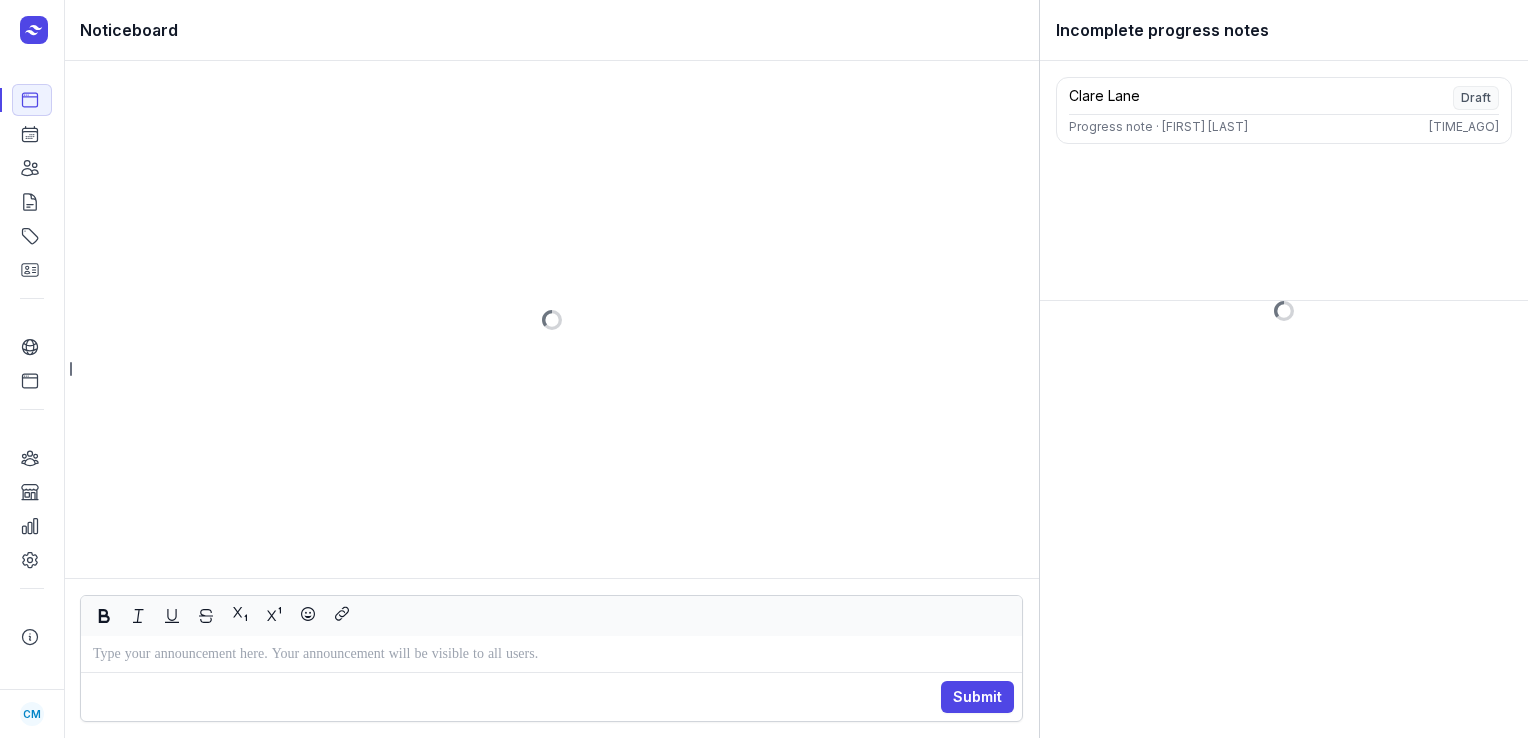 scroll, scrollTop: 0, scrollLeft: 0, axis: both 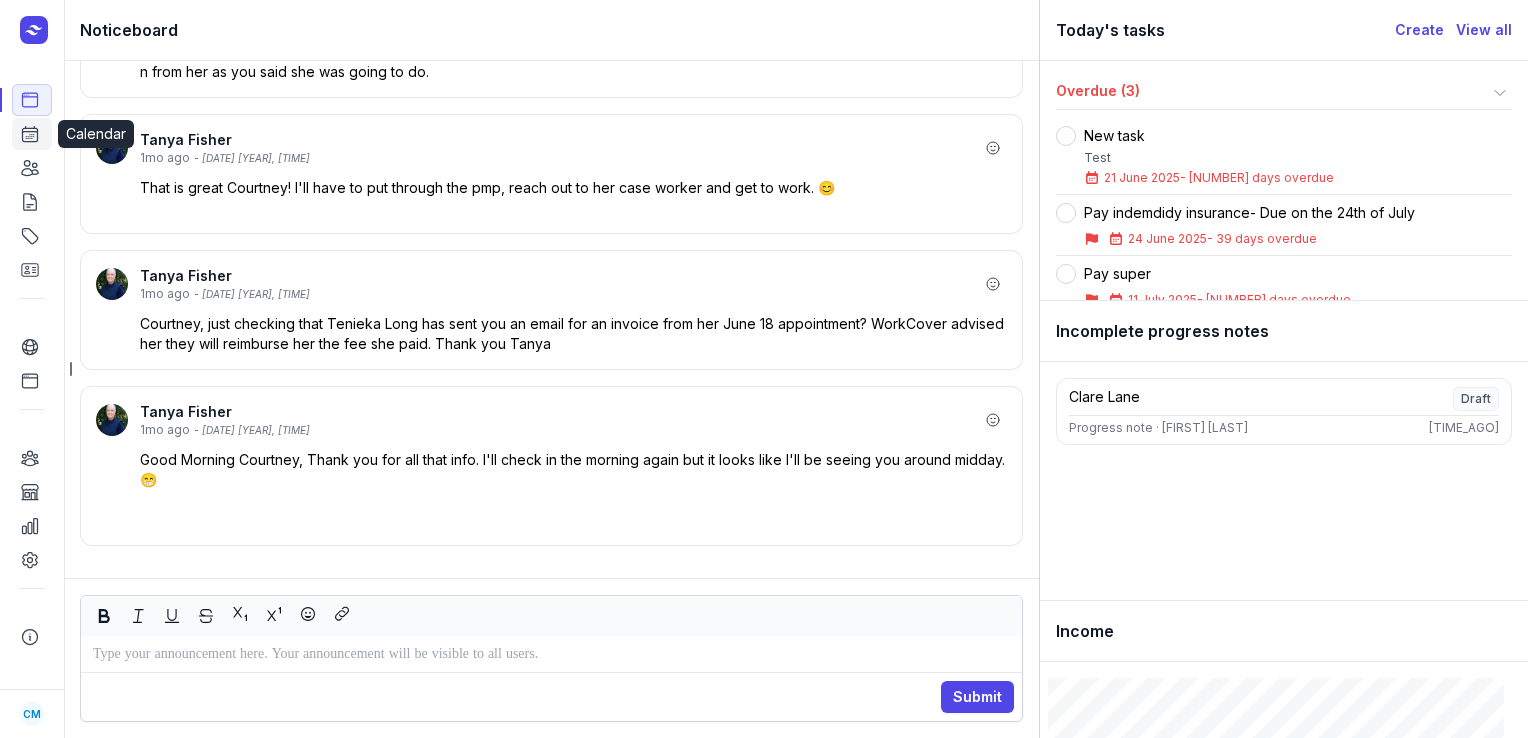 click on "Calendar" 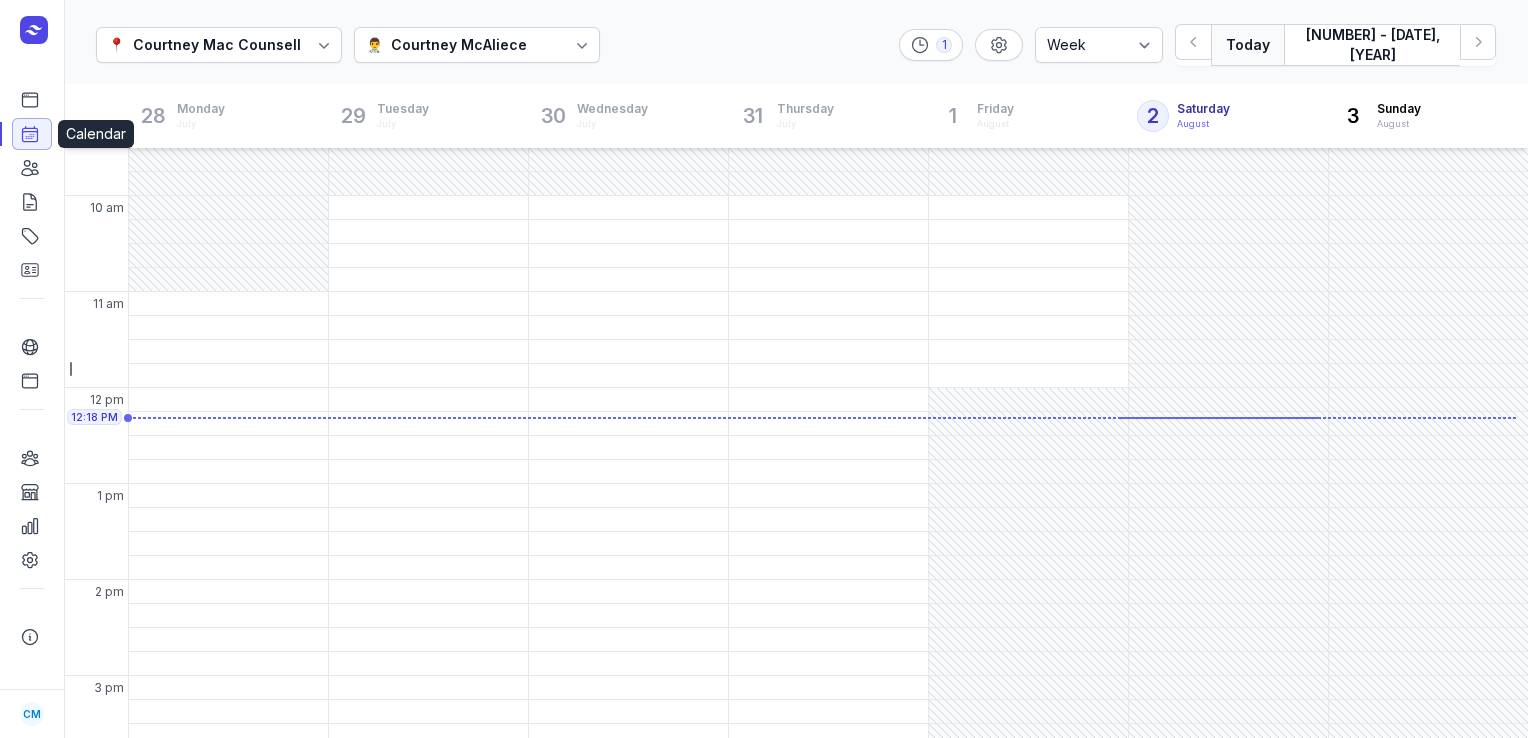 scroll, scrollTop: 163, scrollLeft: 0, axis: vertical 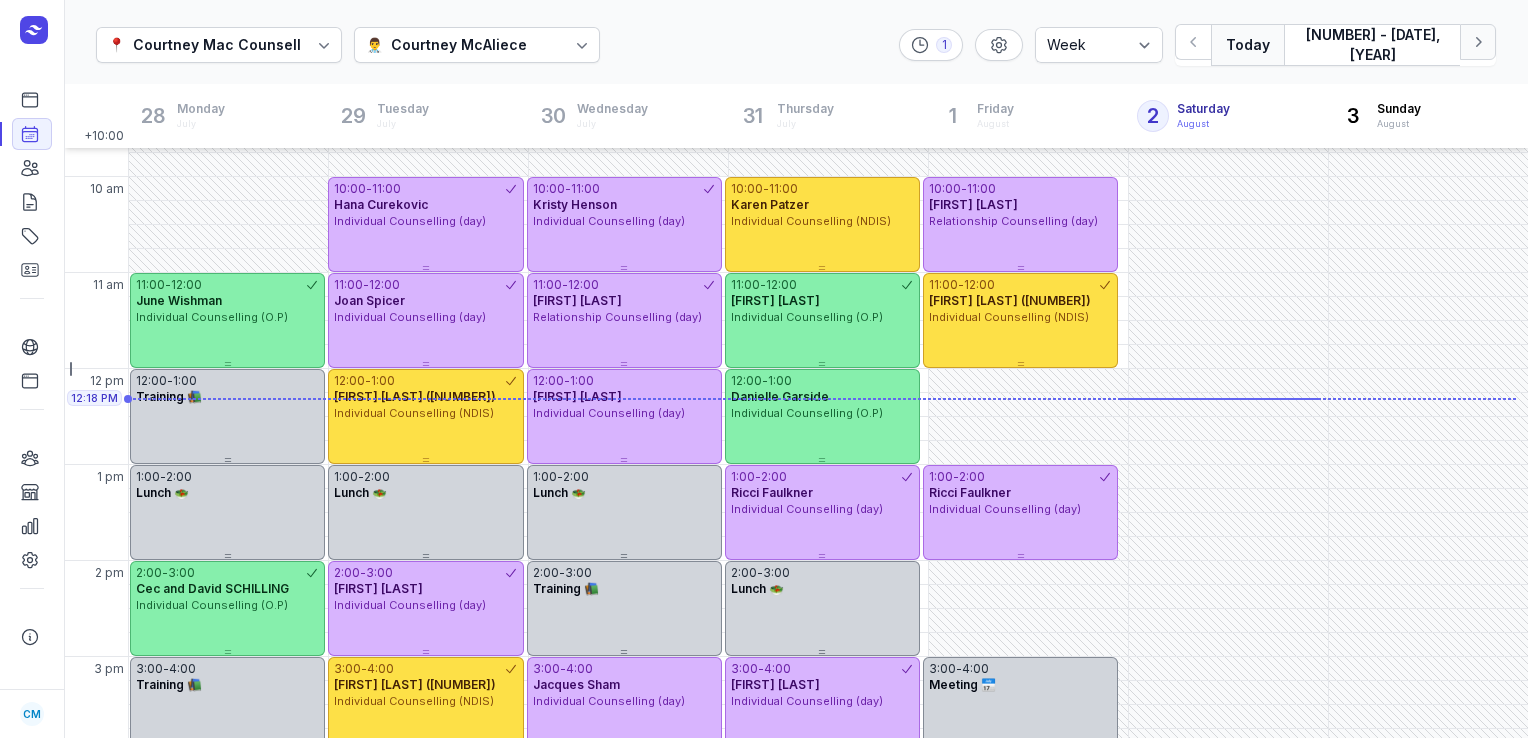 click 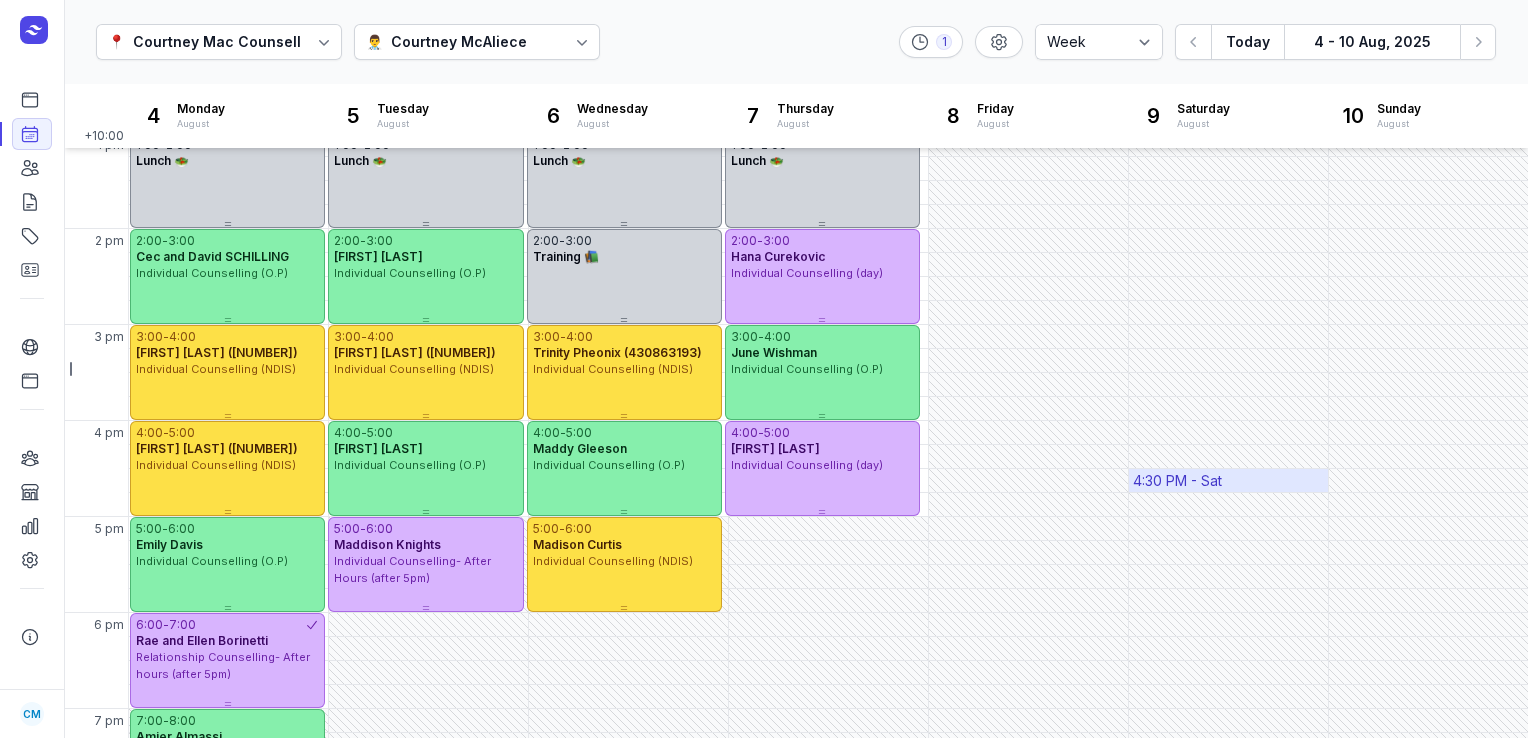 scroll, scrollTop: 561, scrollLeft: 0, axis: vertical 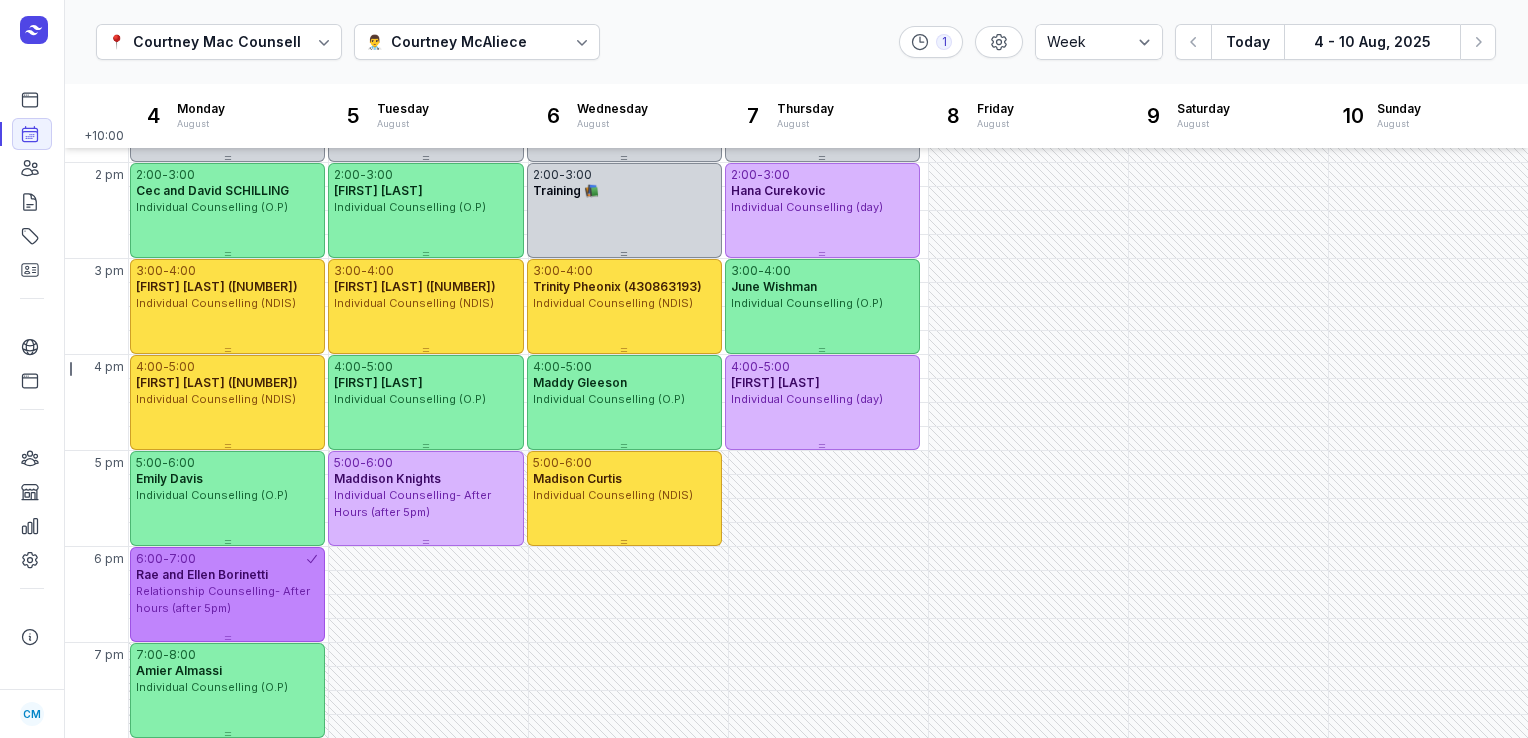 click on "Rae and Ellen Borinetti" at bounding box center [202, 574] 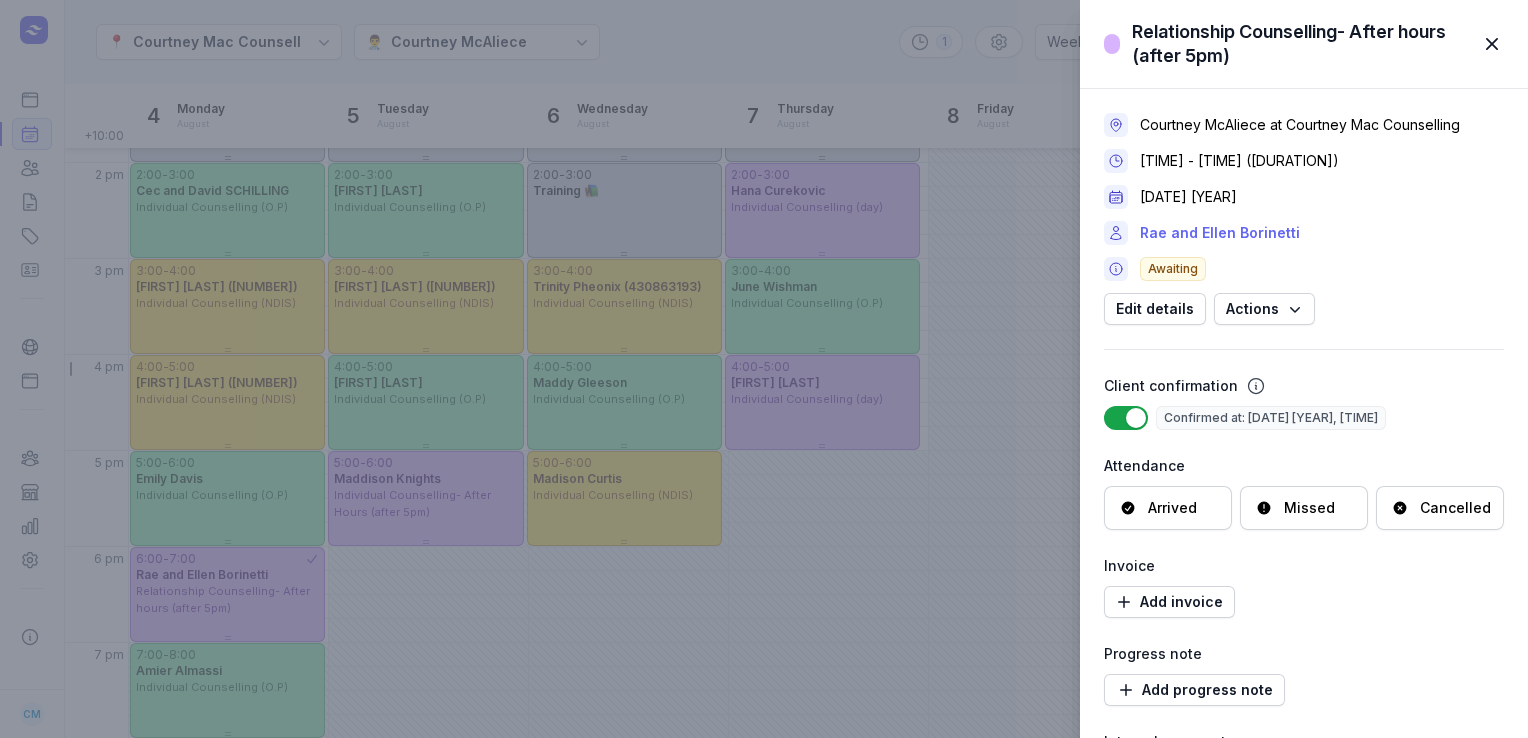 click on "Rae and Ellen Borinetti" at bounding box center (1220, 233) 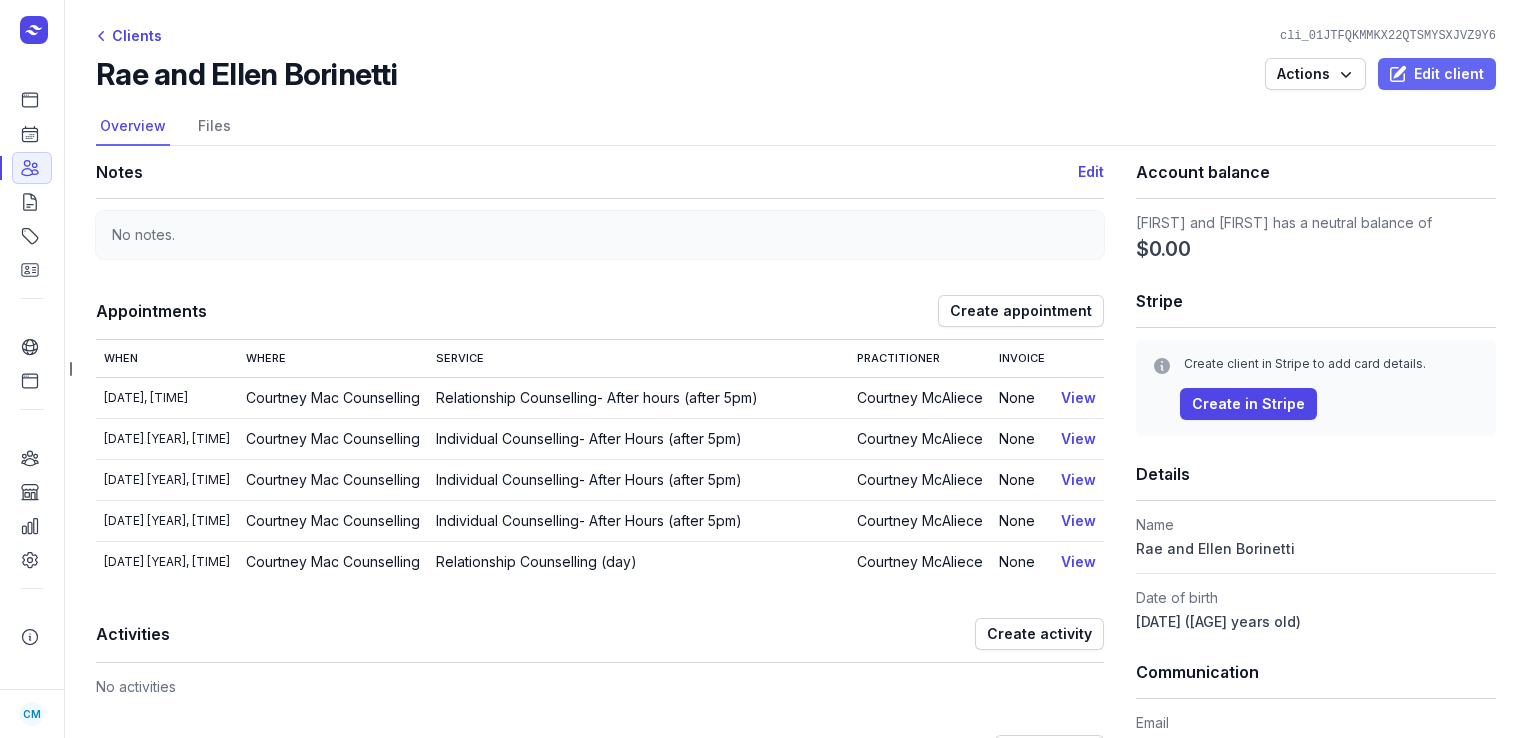 click on "Edit client" at bounding box center (1437, 74) 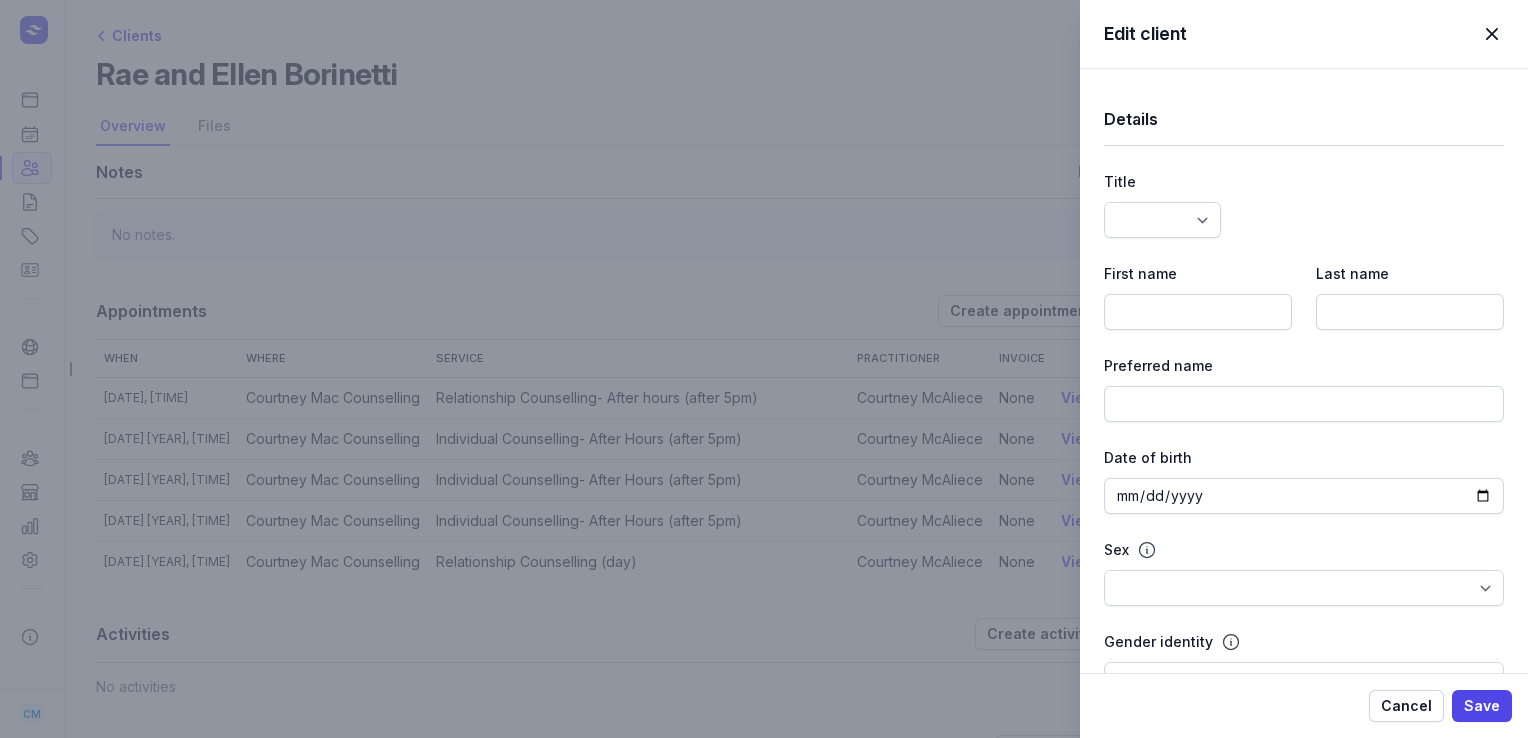 type on "[FIRST] and [FIRST]" 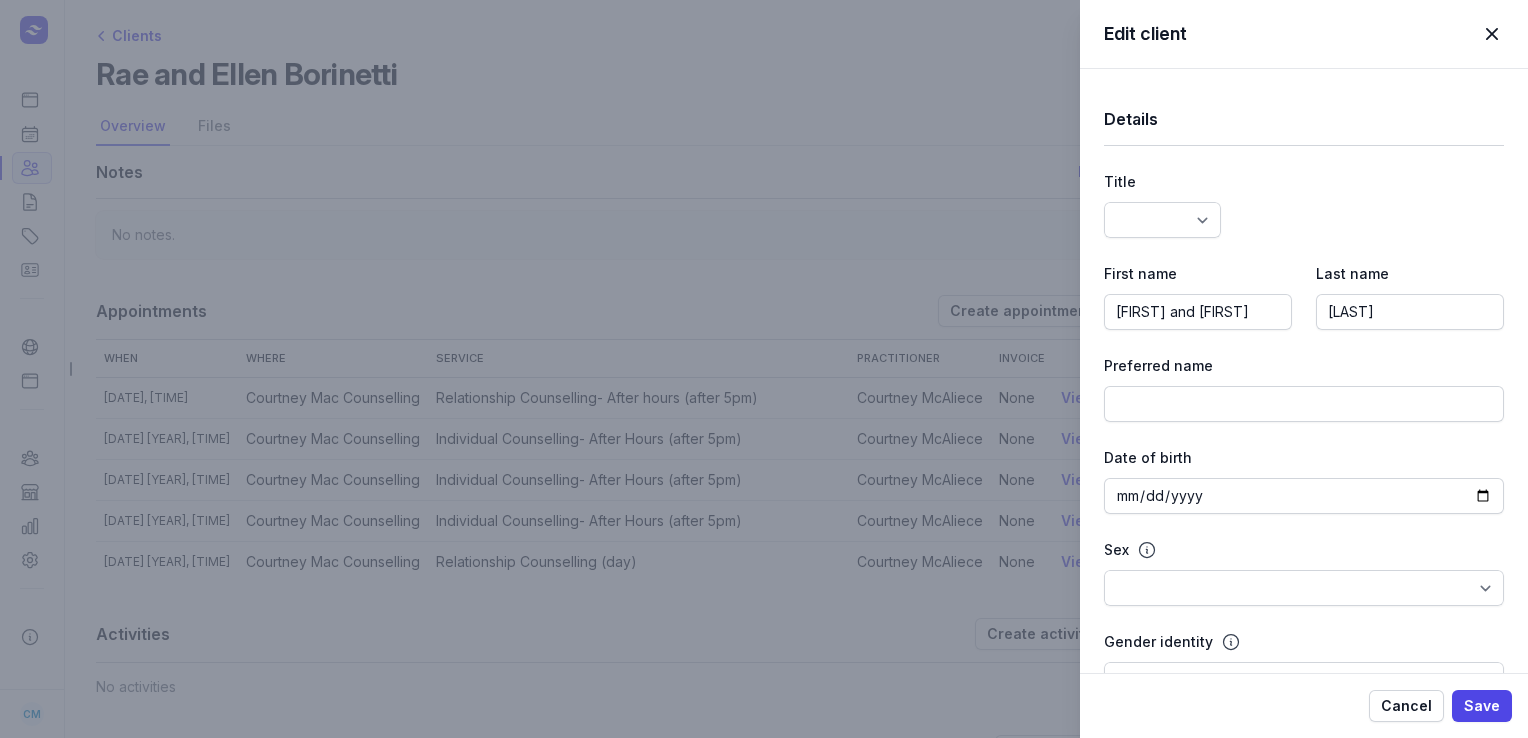 select 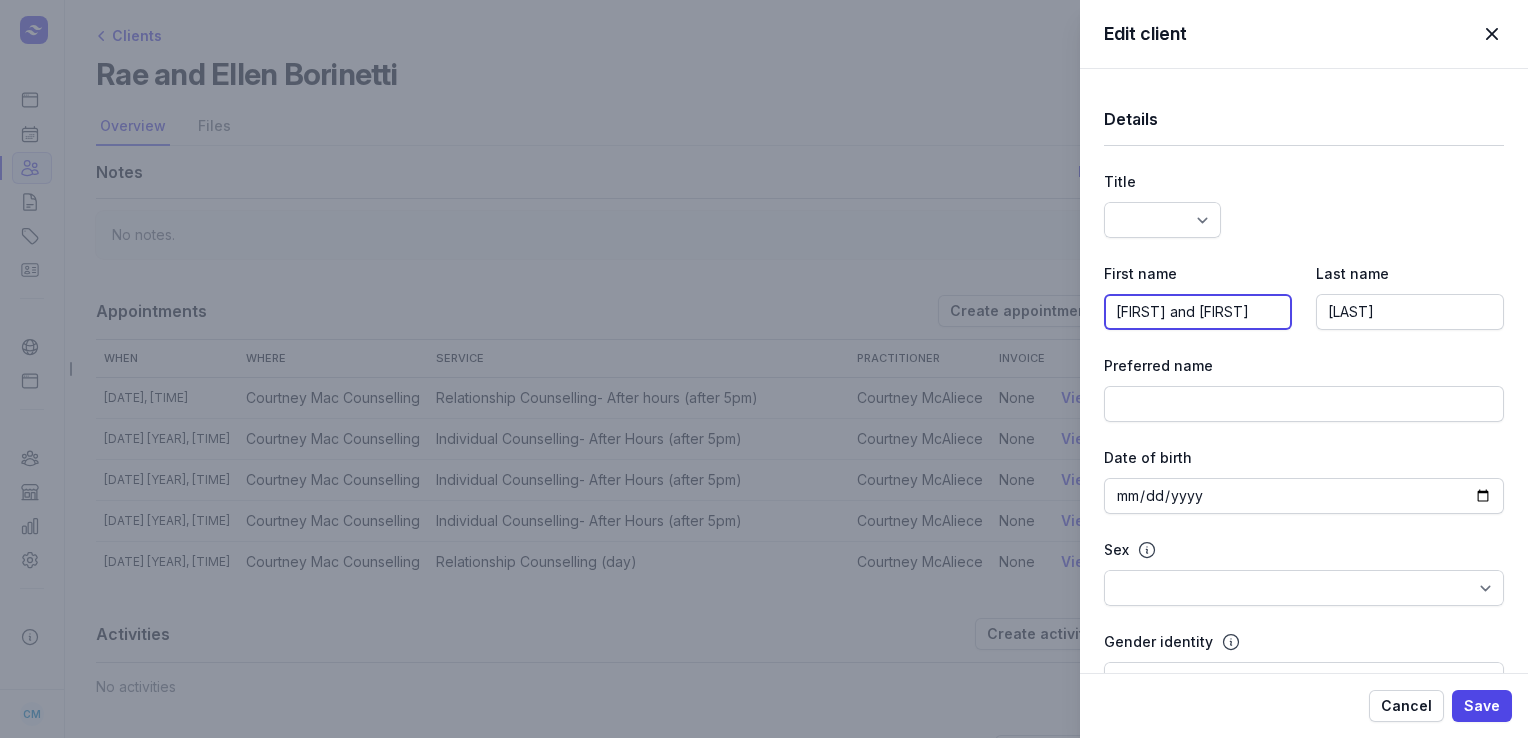 click on "[FIRST] and [FIRST]" 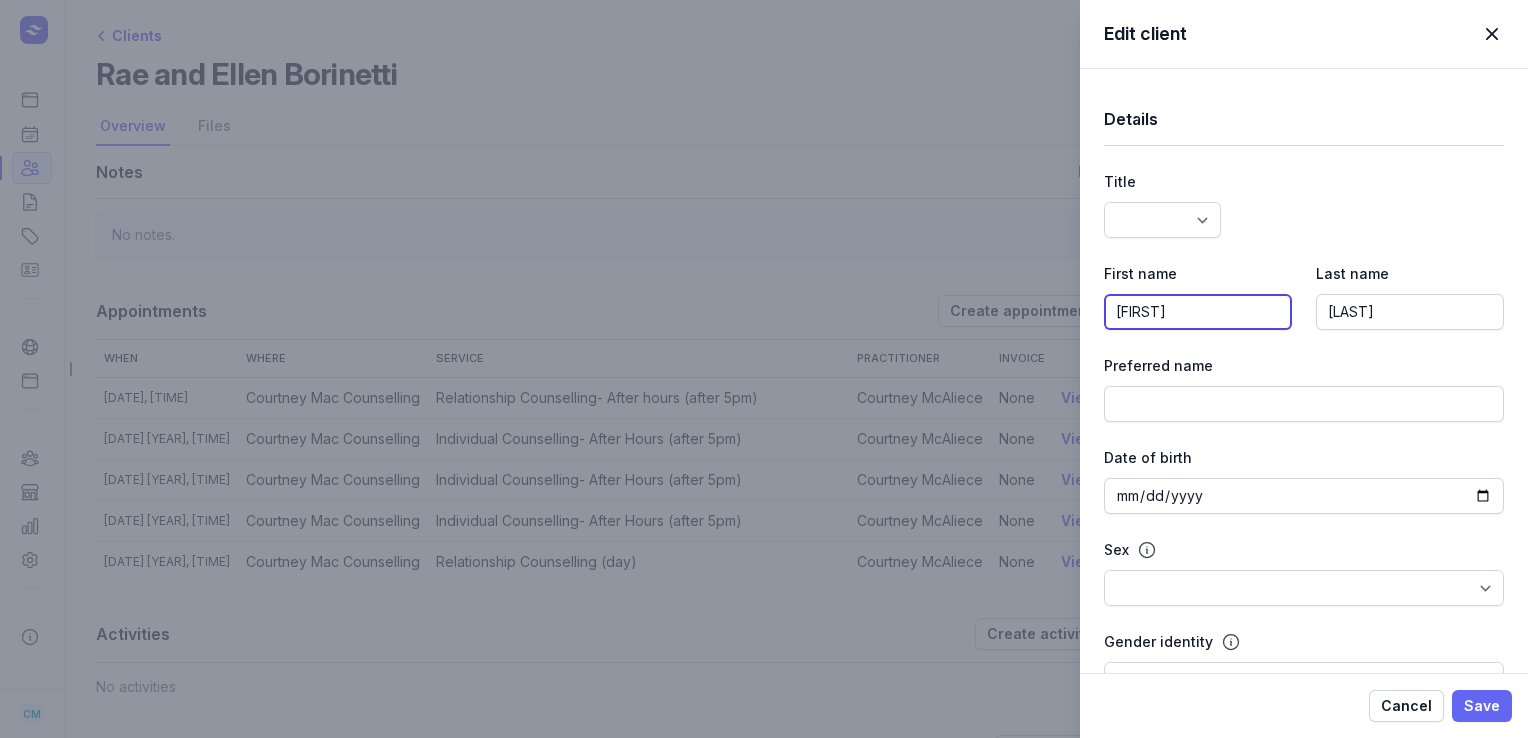 type on "[FIRST]" 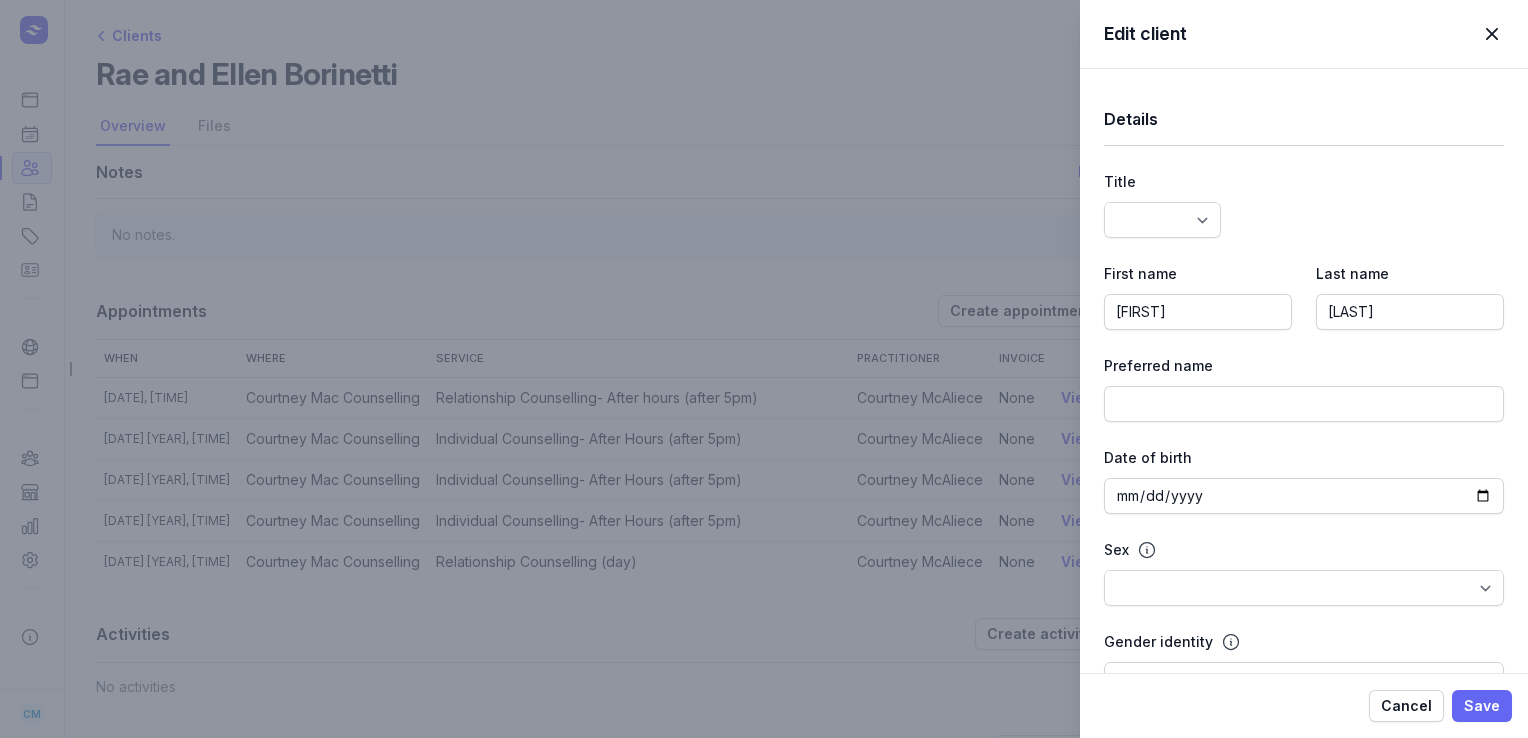 click on "Save" 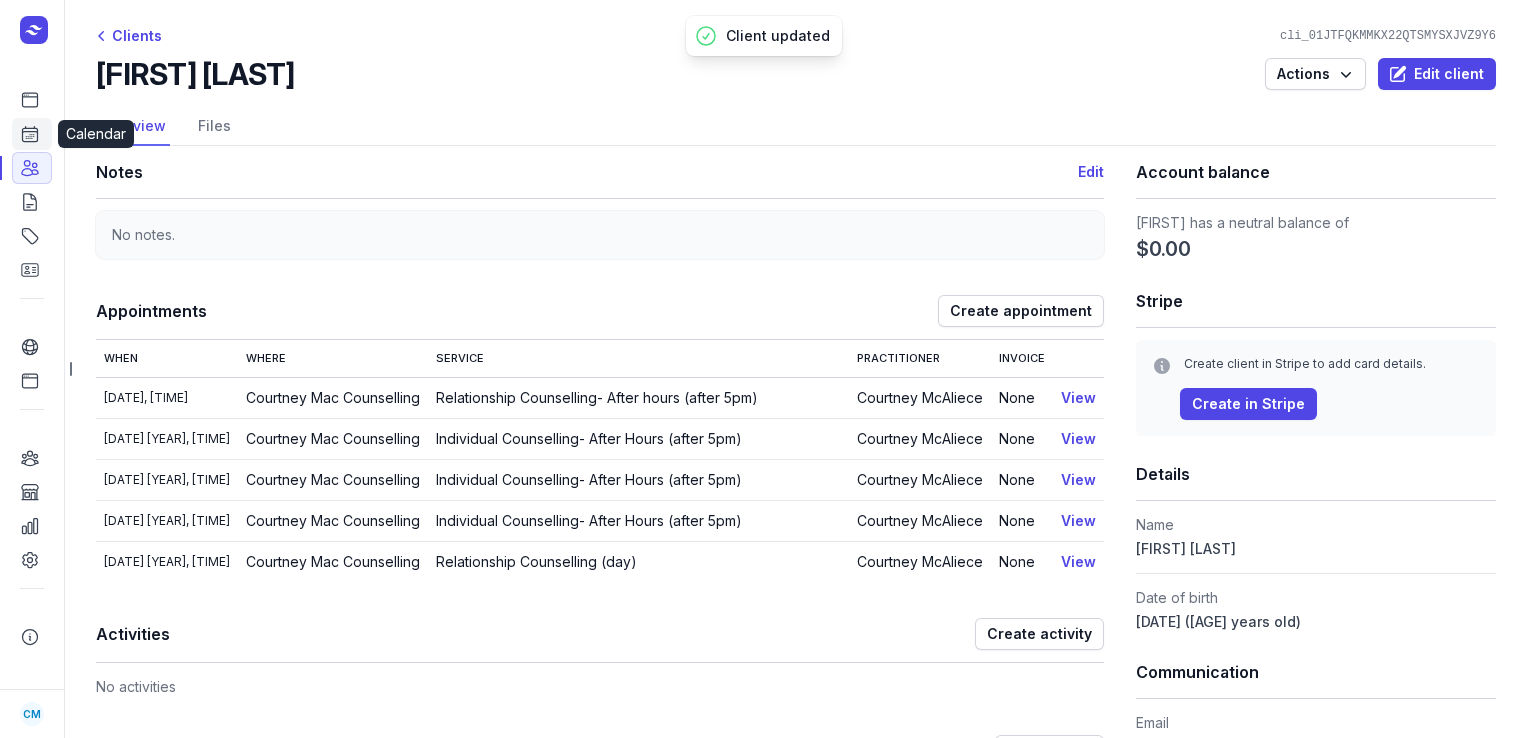 click 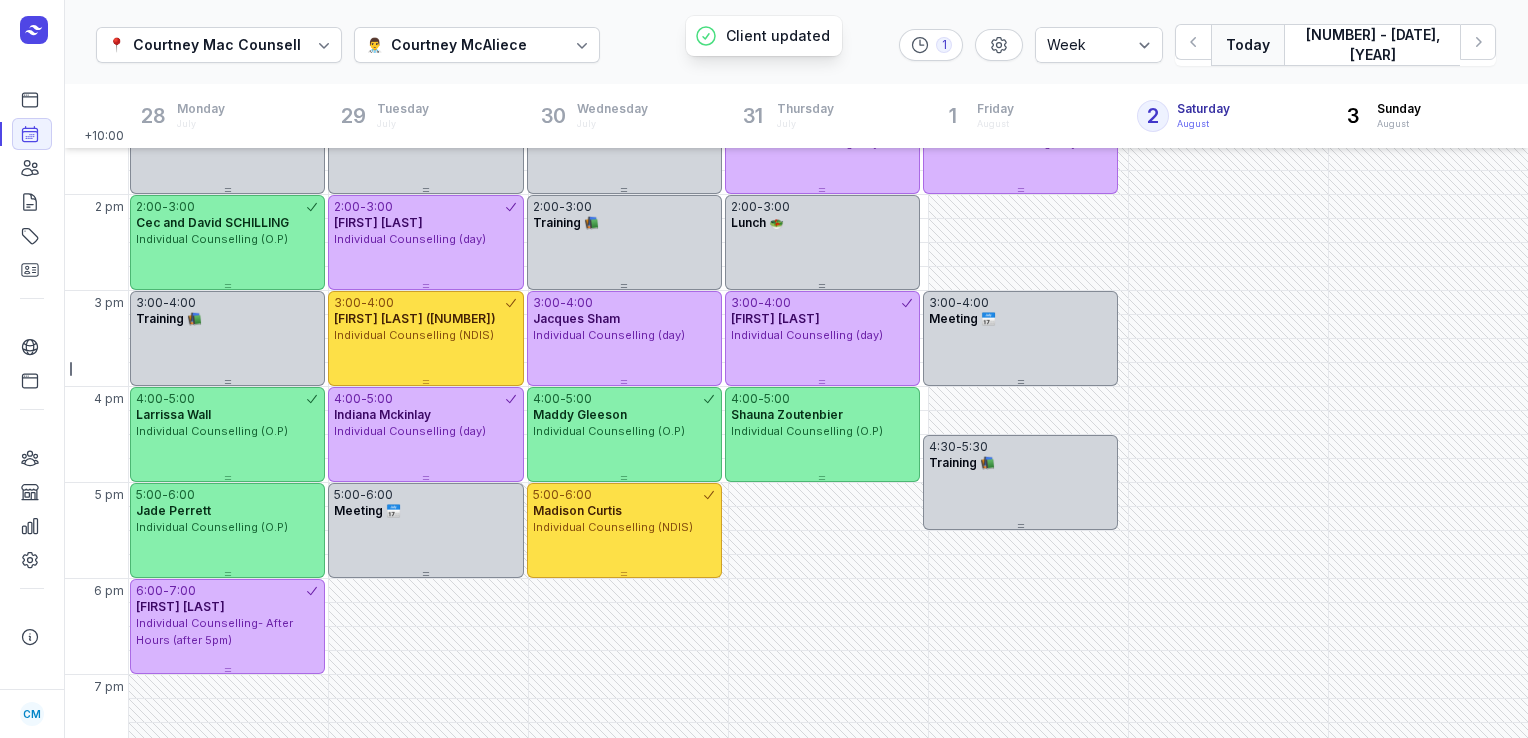scroll, scrollTop: 534, scrollLeft: 0, axis: vertical 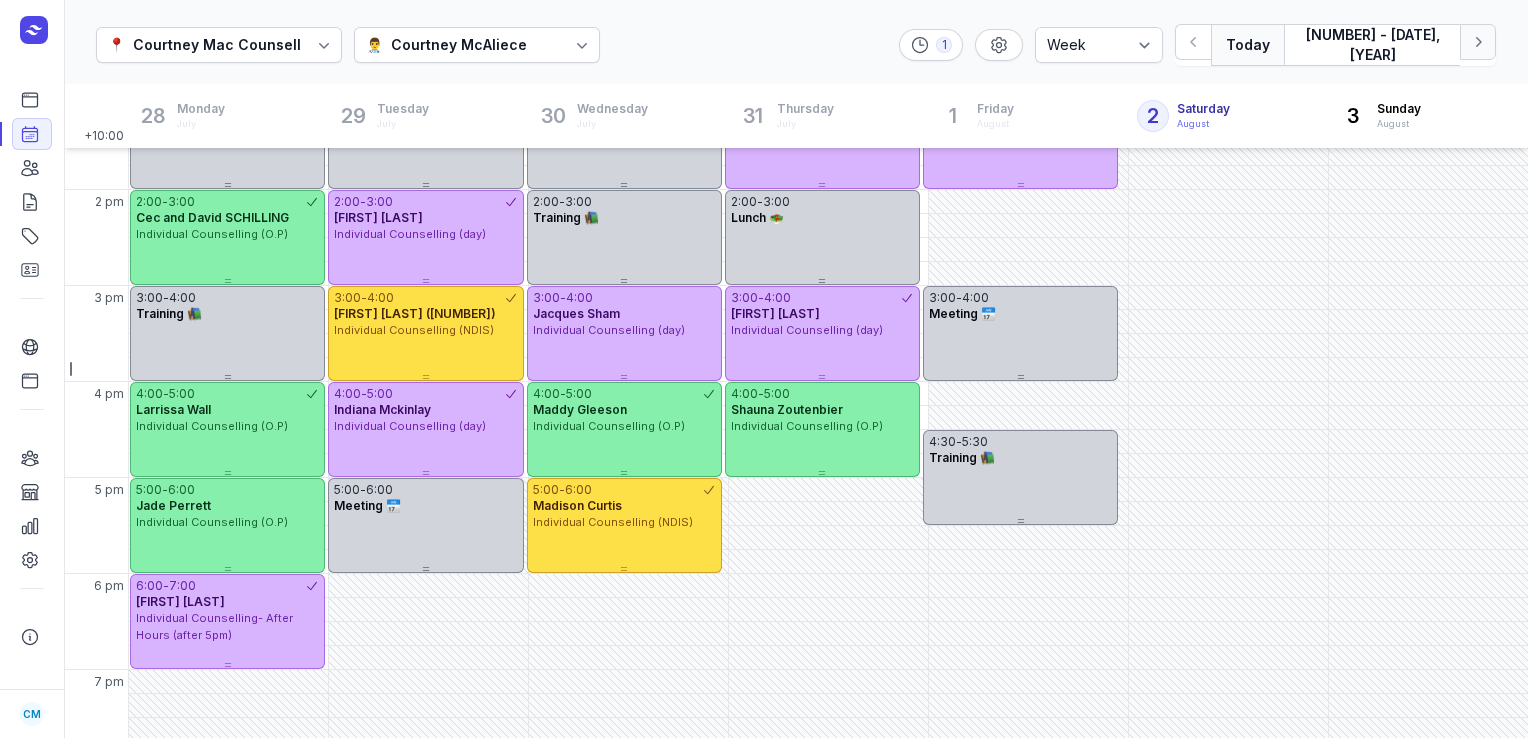 click 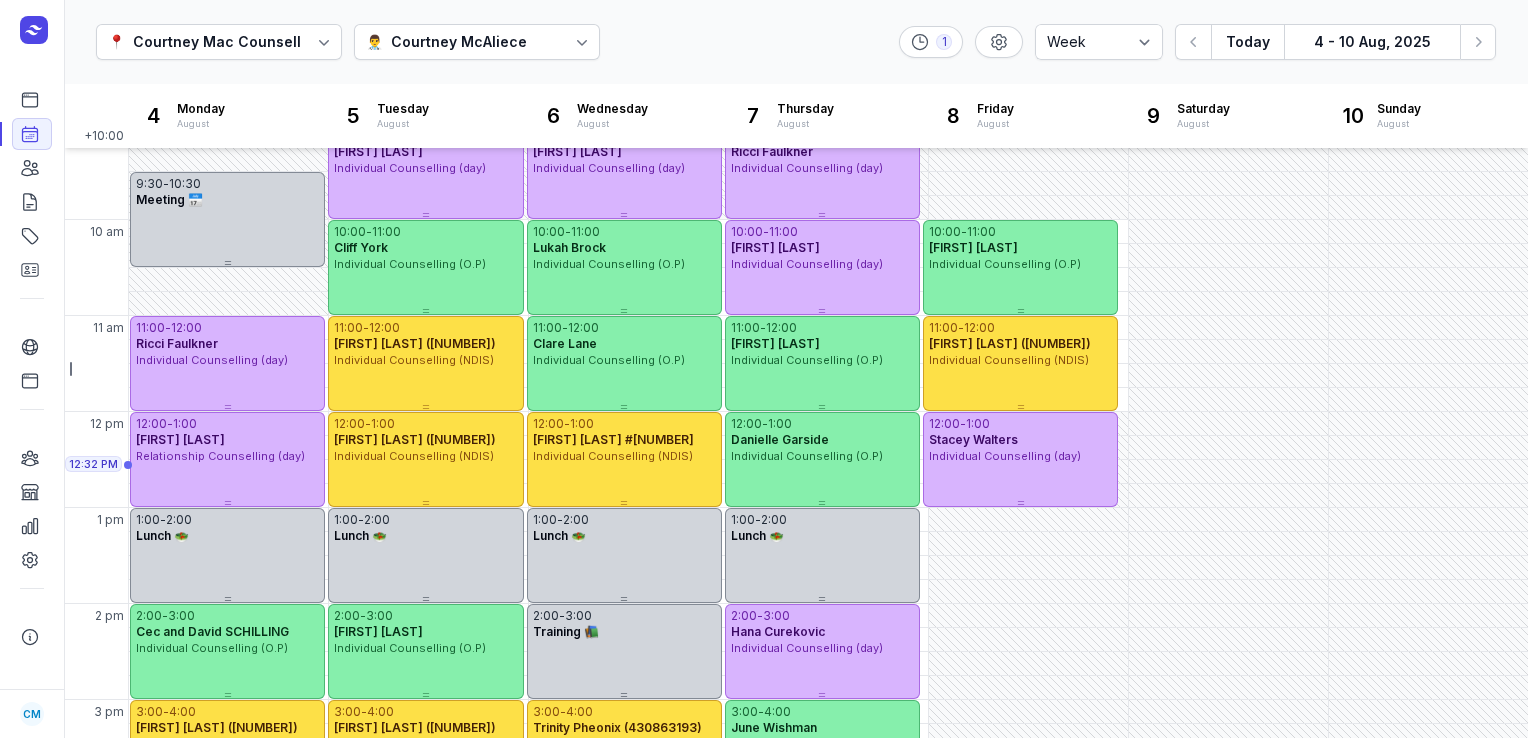scroll, scrollTop: 118, scrollLeft: 0, axis: vertical 